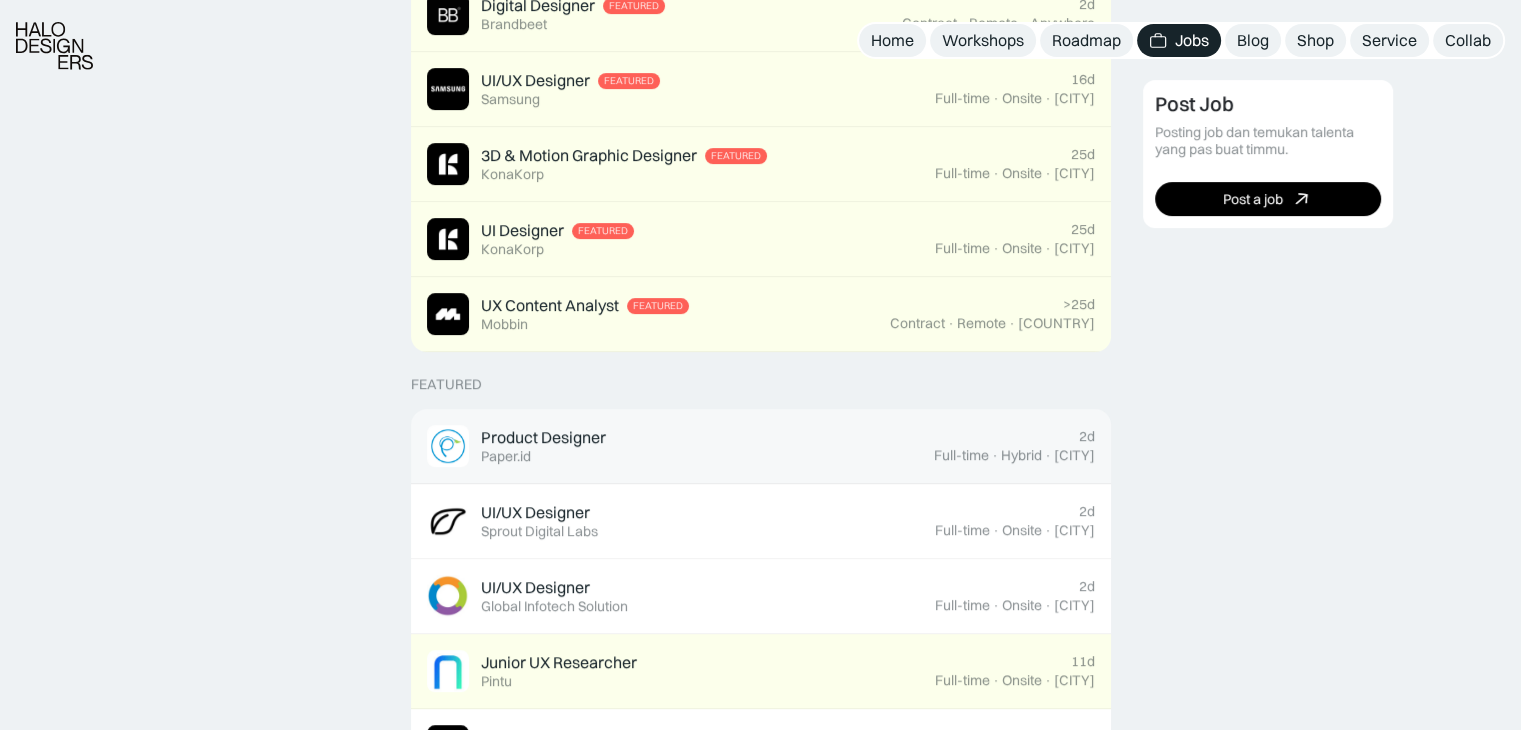 scroll, scrollTop: 600, scrollLeft: 0, axis: vertical 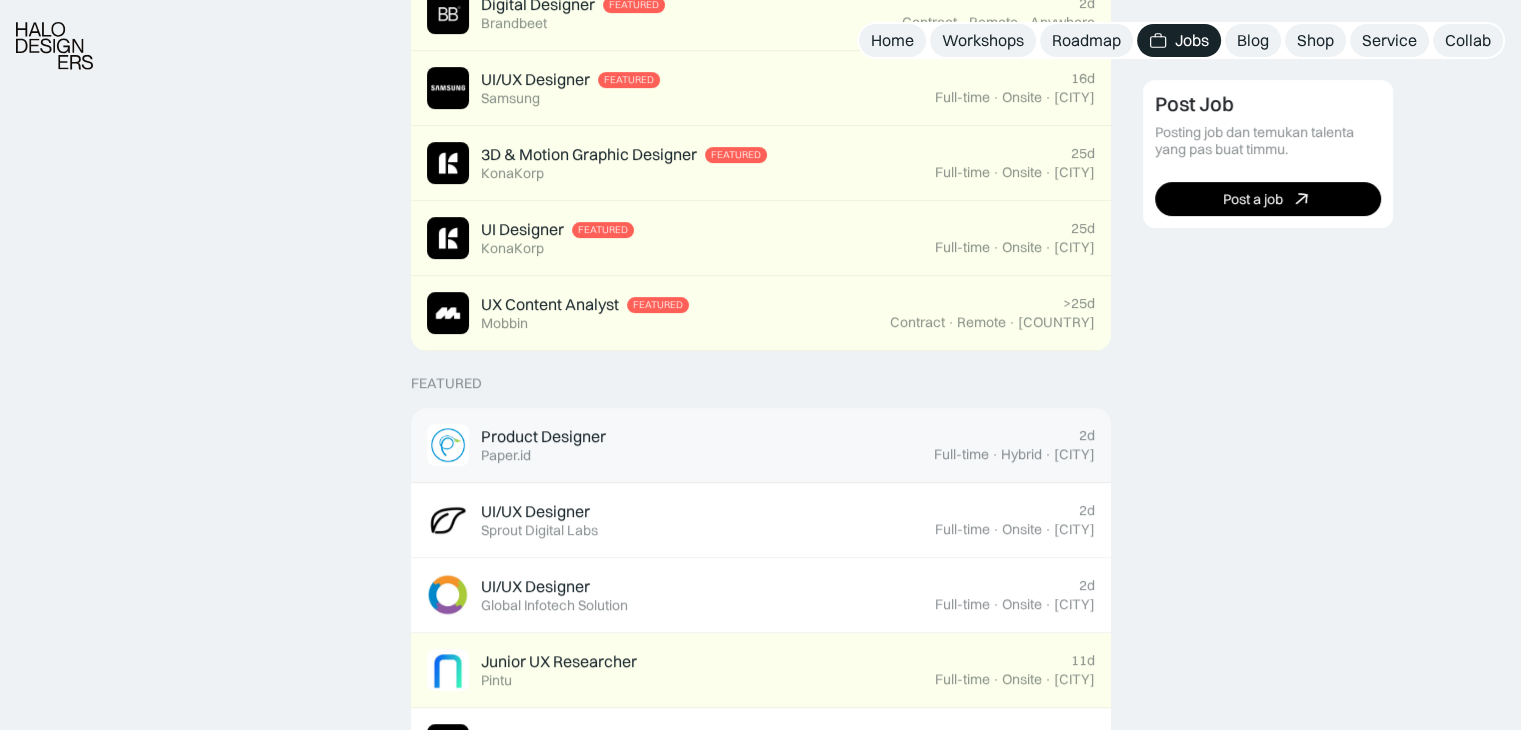click on "Product Designer Featured Paper.id" at bounding box center (680, 445) 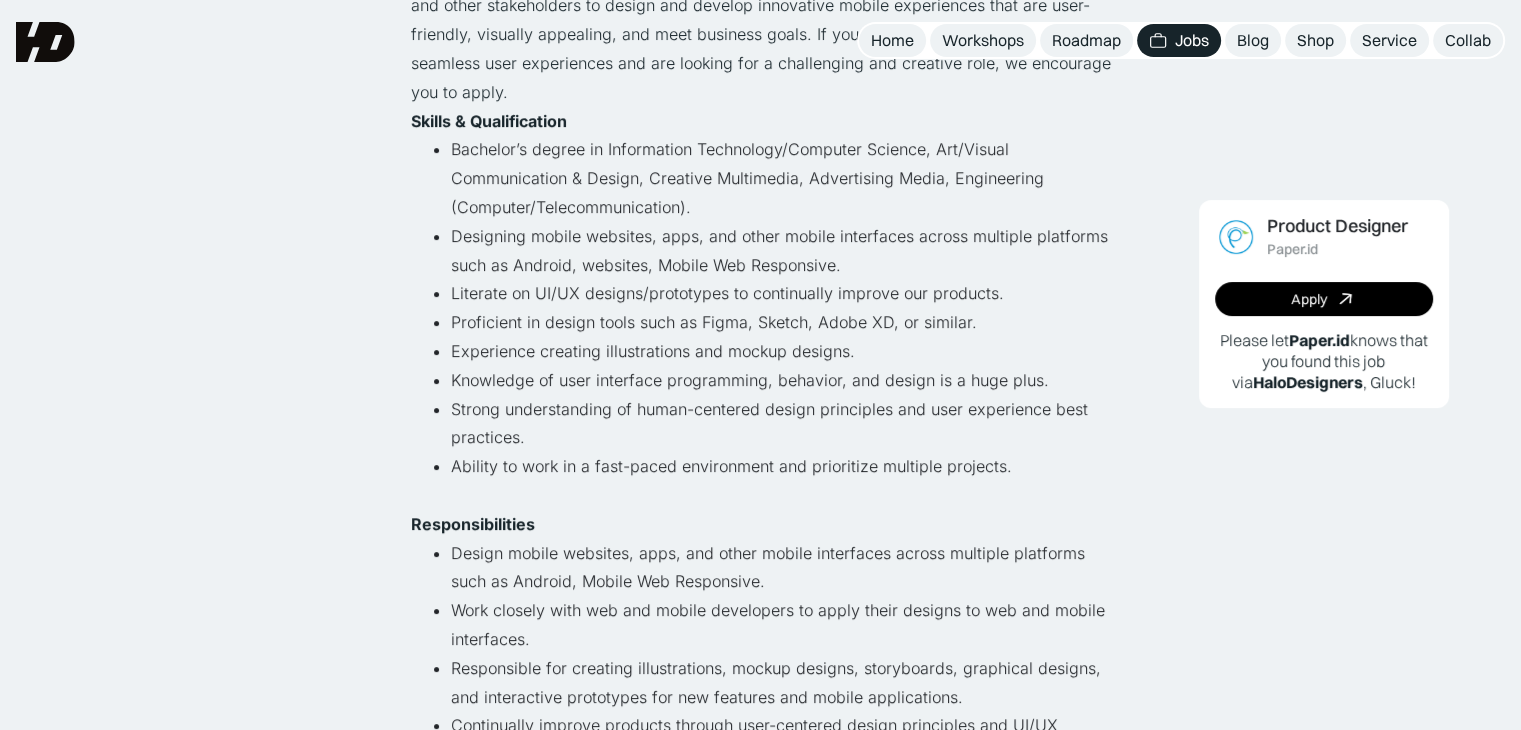 scroll, scrollTop: 400, scrollLeft: 0, axis: vertical 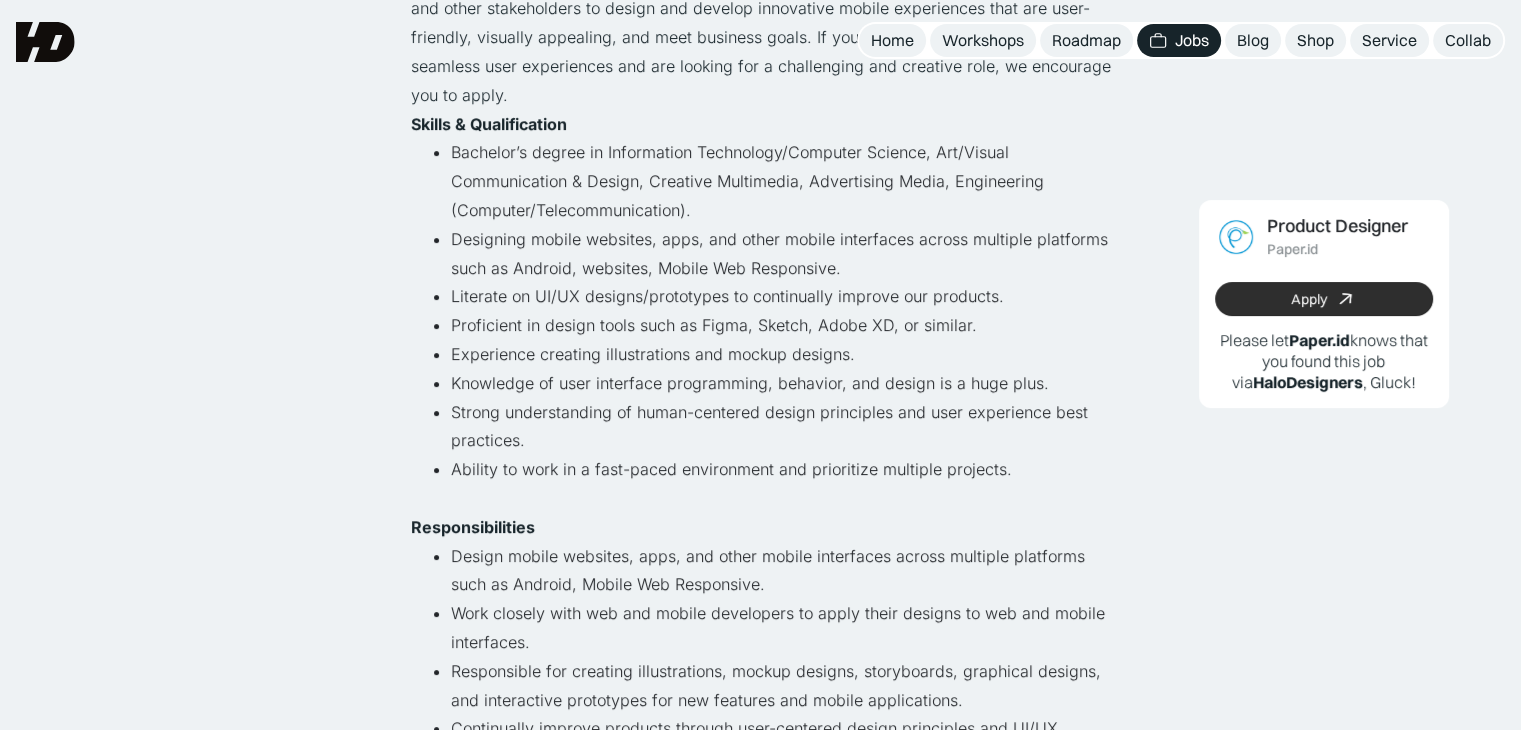 click on "Apply" at bounding box center (1309, 299) 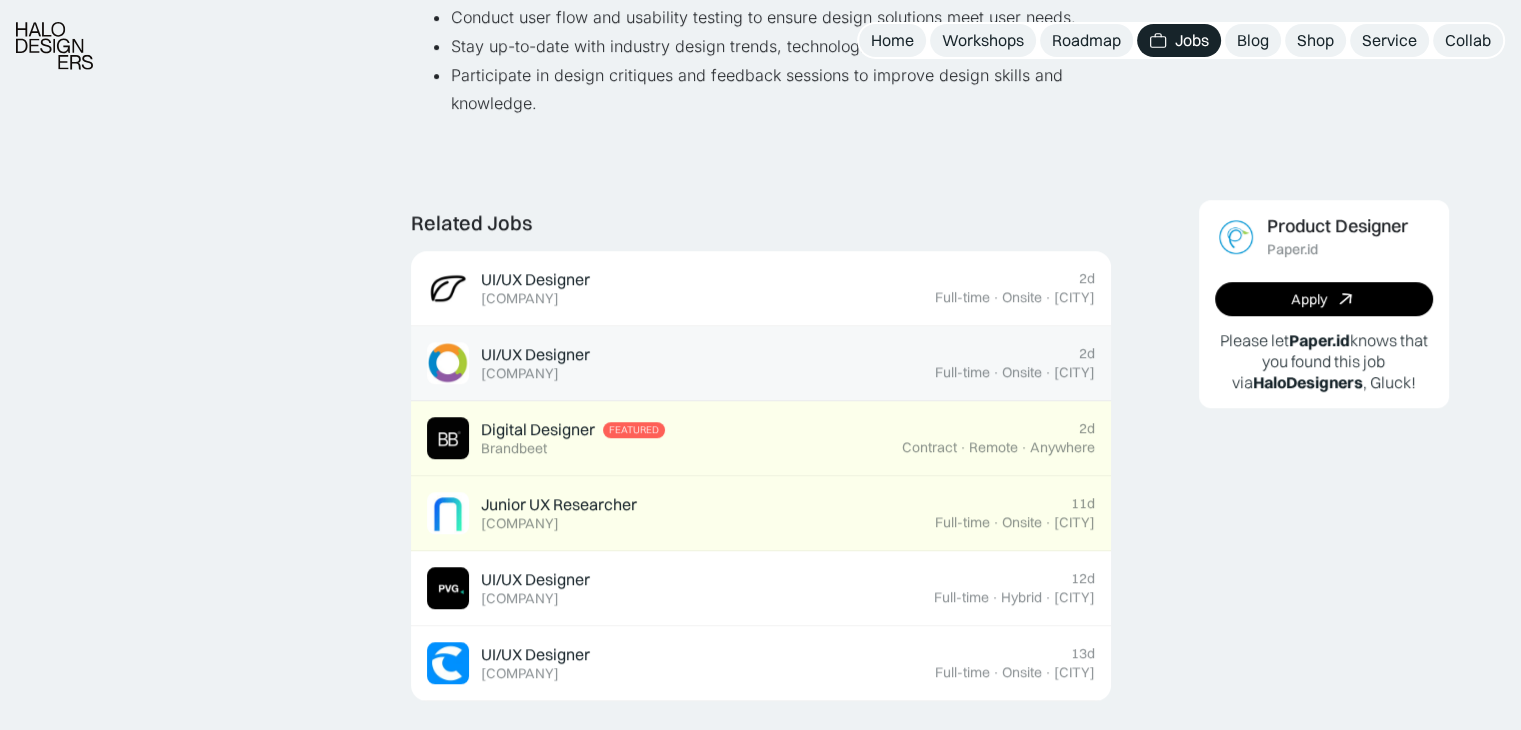 scroll, scrollTop: 1400, scrollLeft: 0, axis: vertical 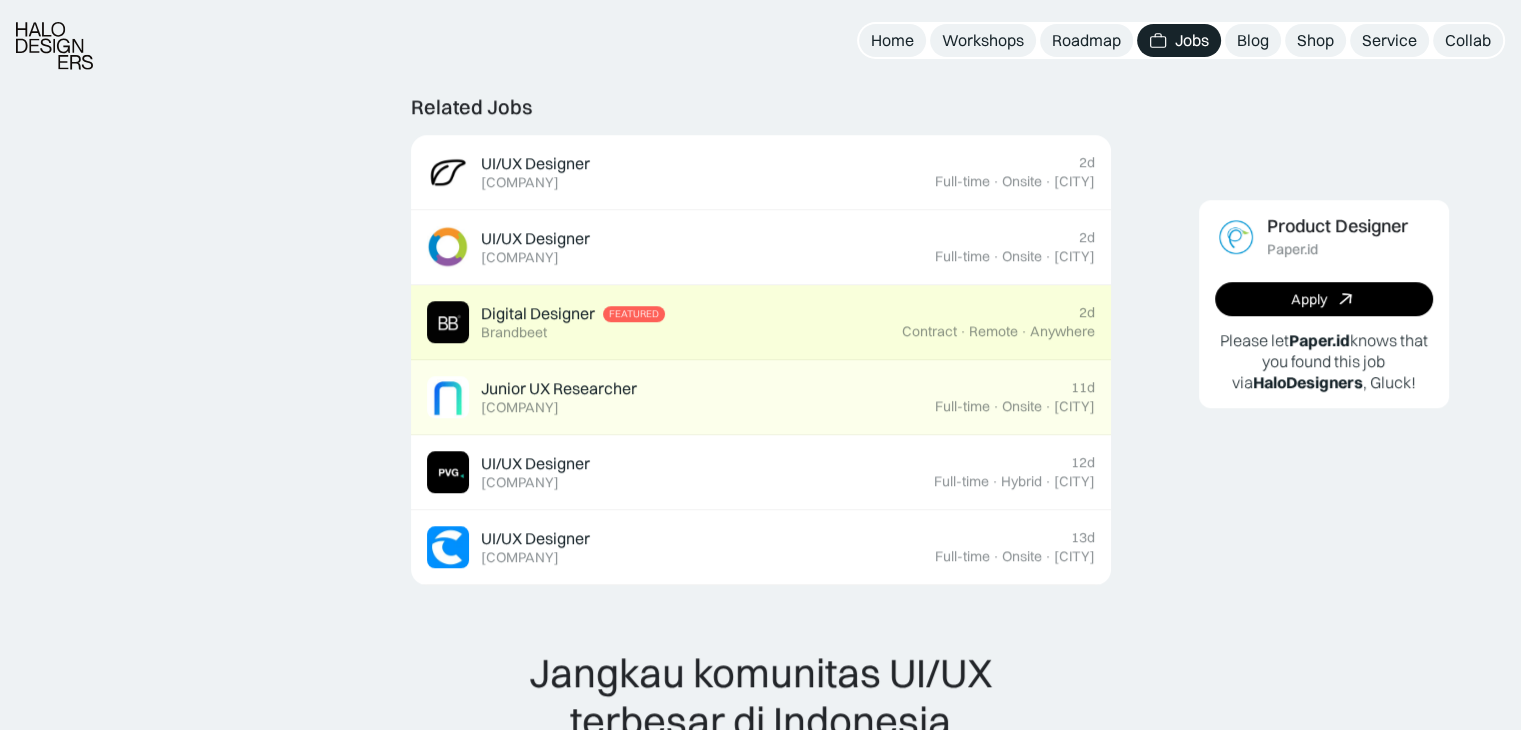 click on "Digital Designer Featured Brandbeet" at bounding box center [664, 322] 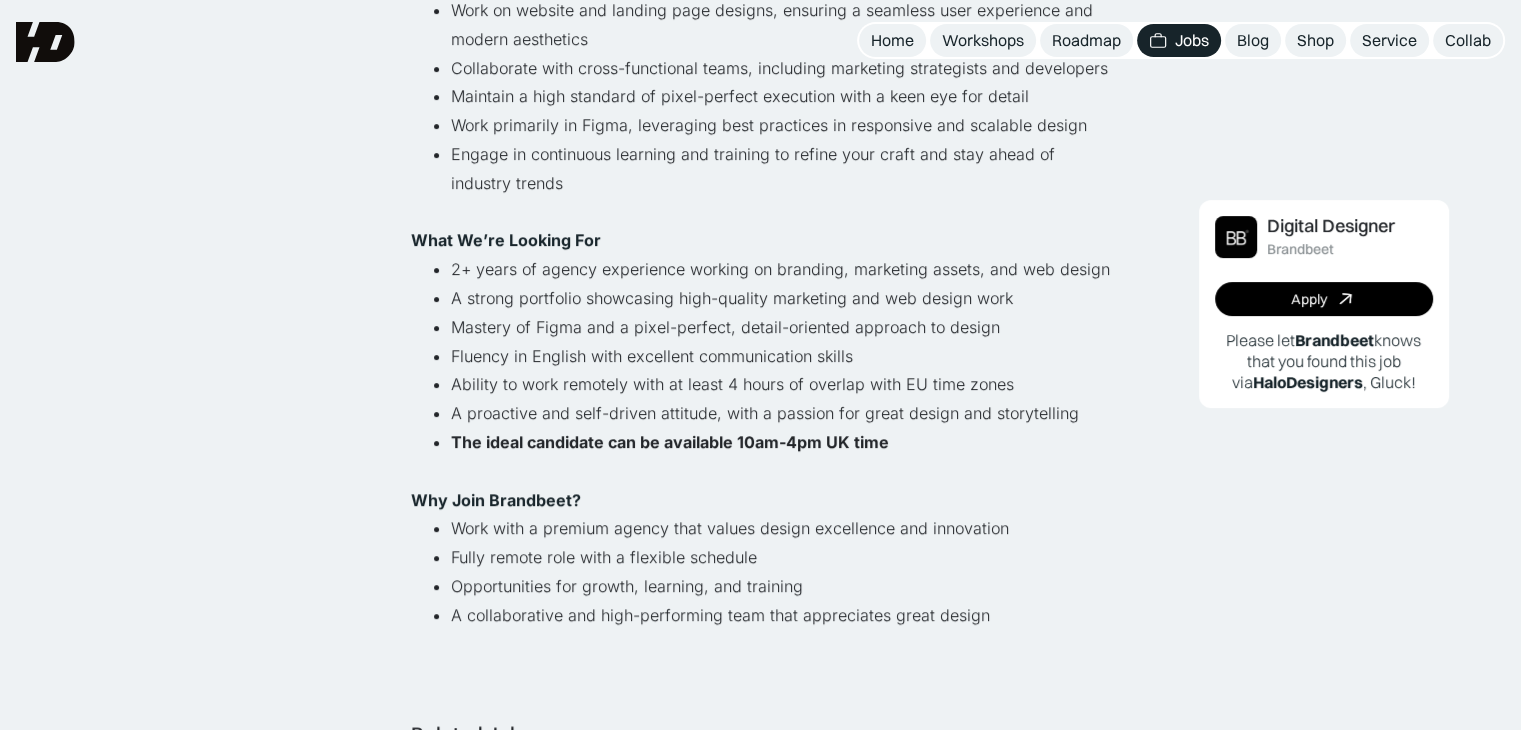 scroll, scrollTop: 0, scrollLeft: 0, axis: both 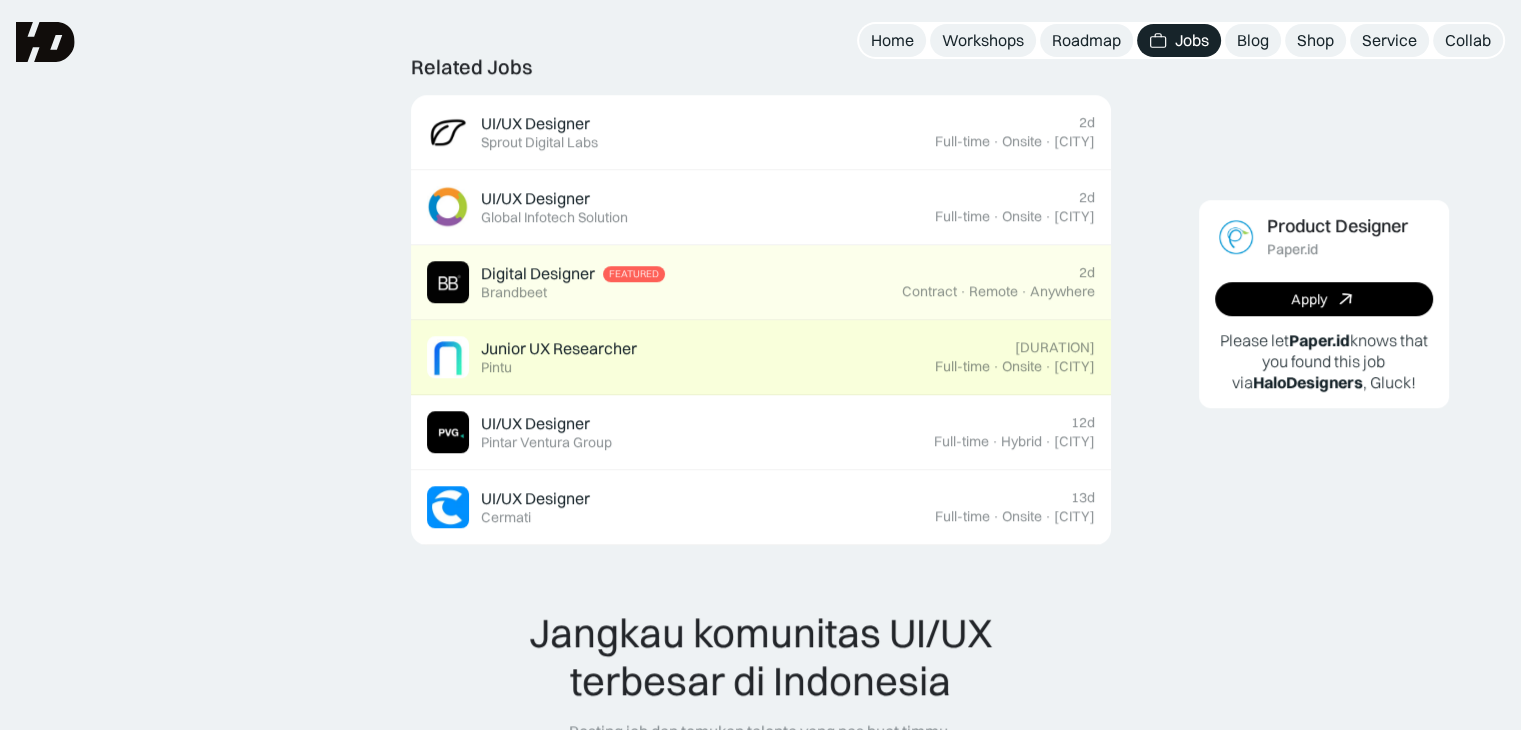 click on "Junior UX Researcher Featured Pintu" at bounding box center (559, 357) 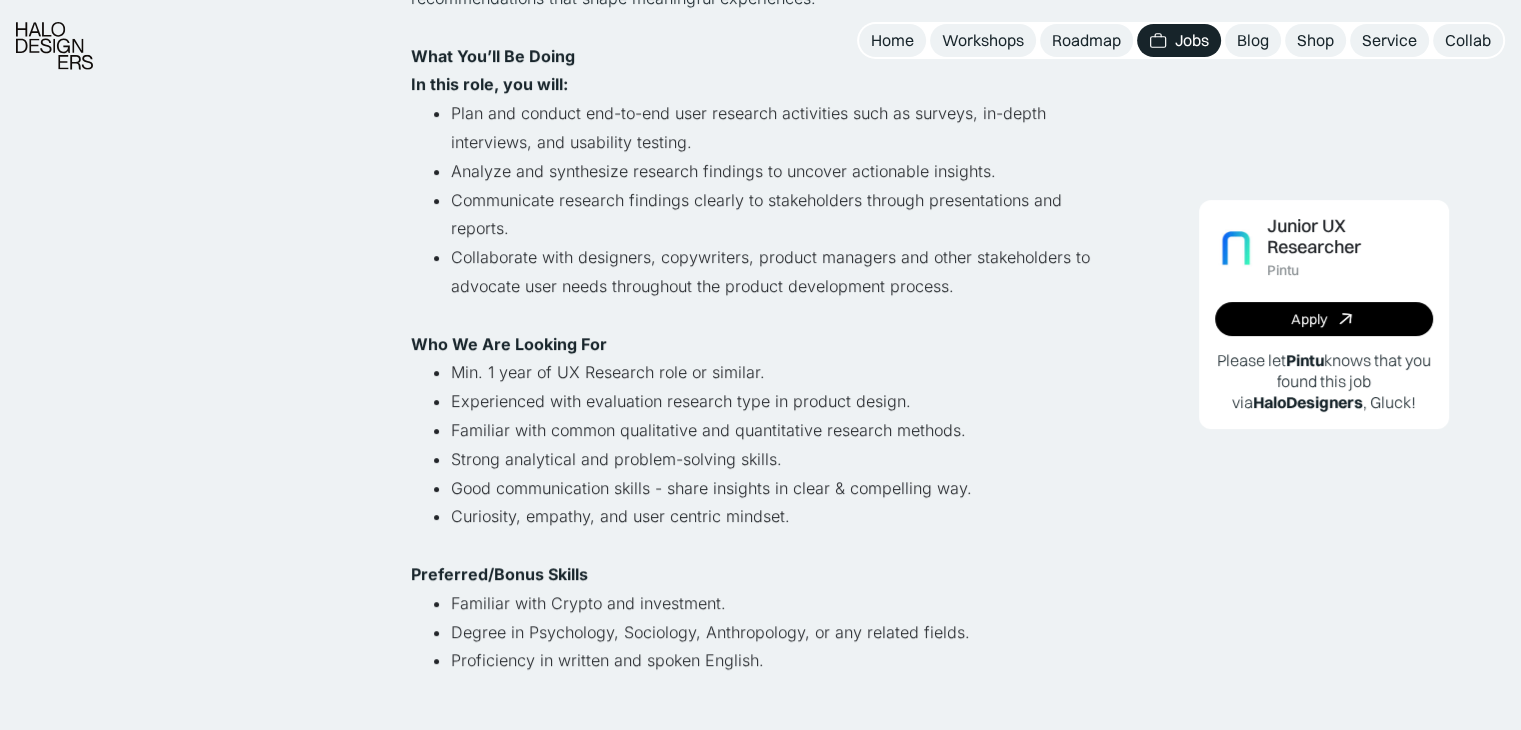 scroll, scrollTop: 500, scrollLeft: 0, axis: vertical 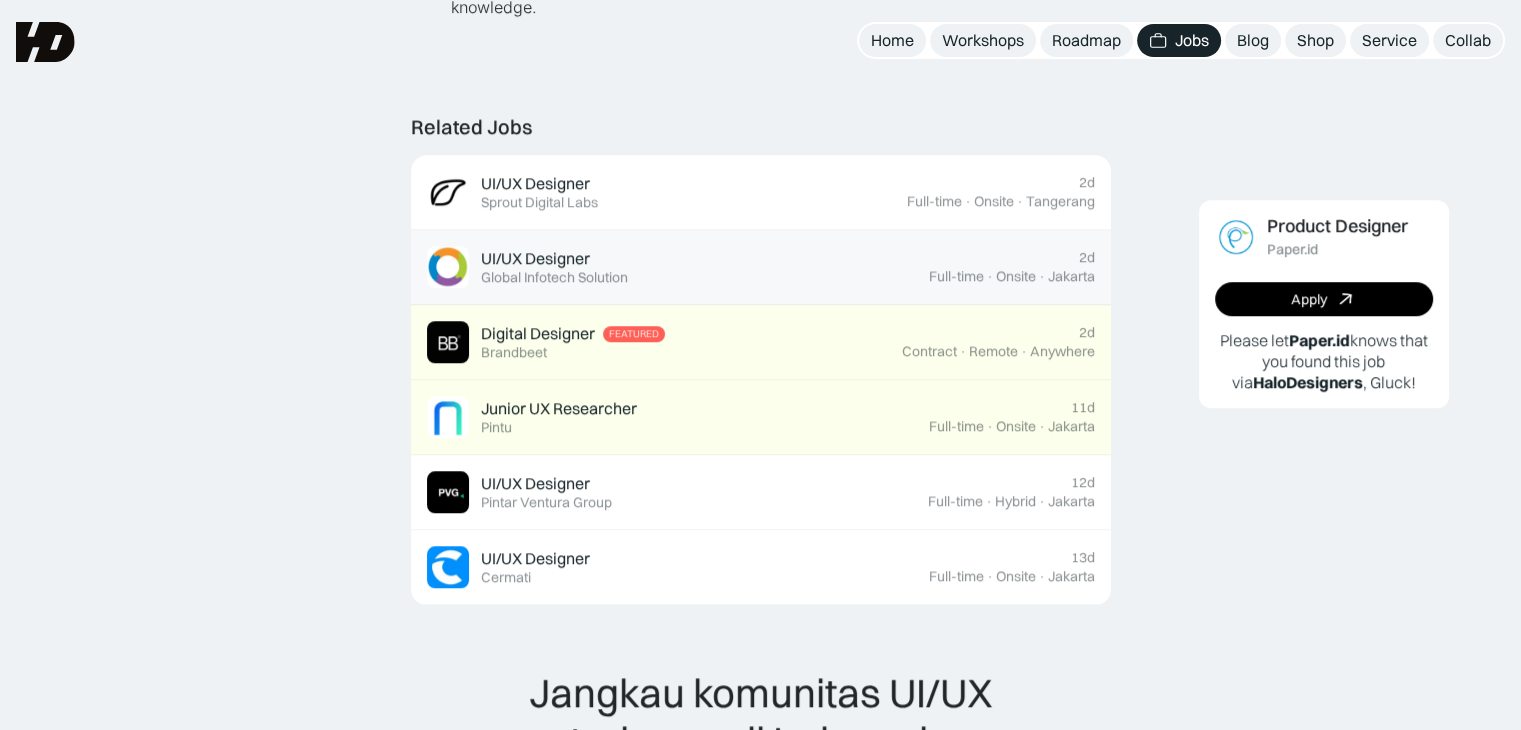 click on "UI/UX Designer Featured Global Infotech Solution" at bounding box center [678, 267] 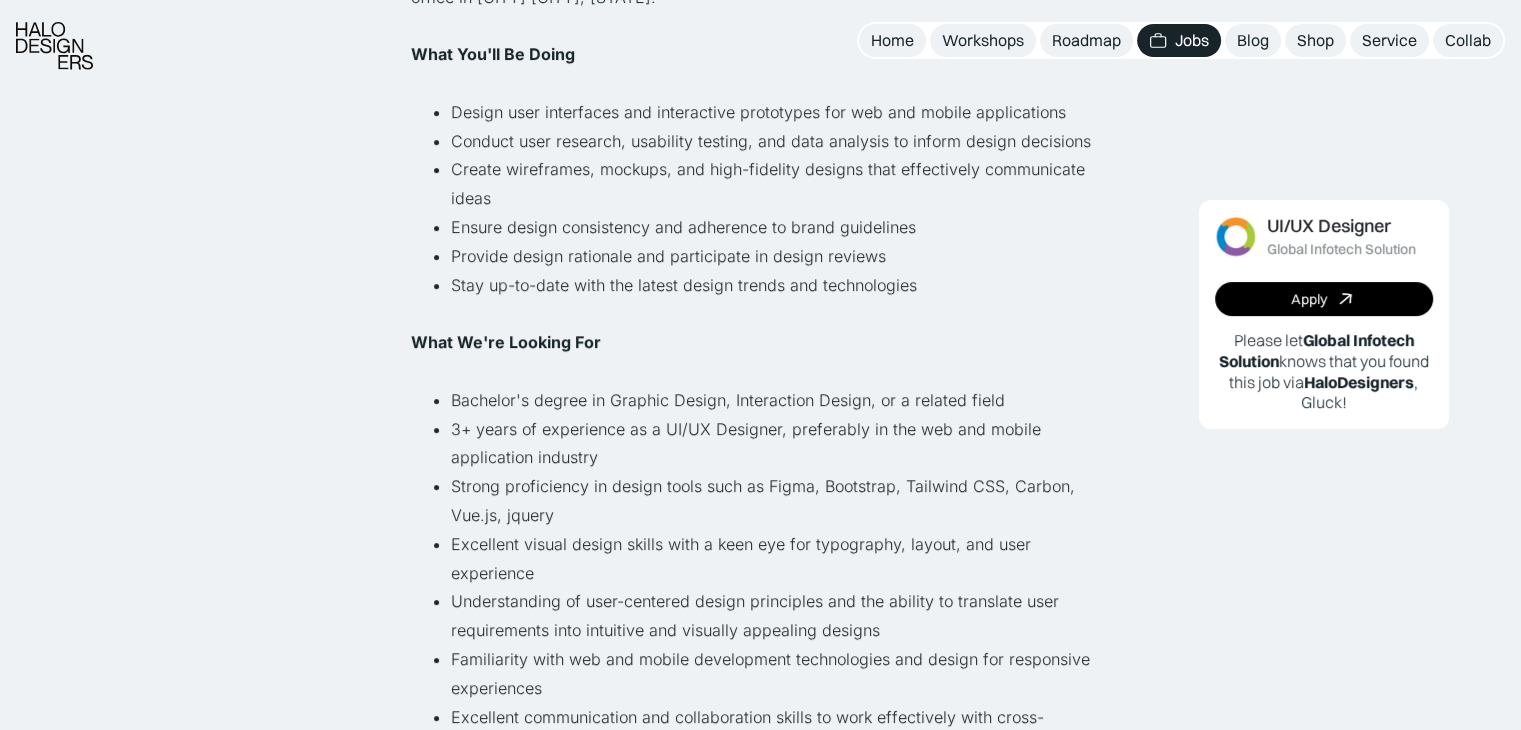 scroll, scrollTop: 500, scrollLeft: 0, axis: vertical 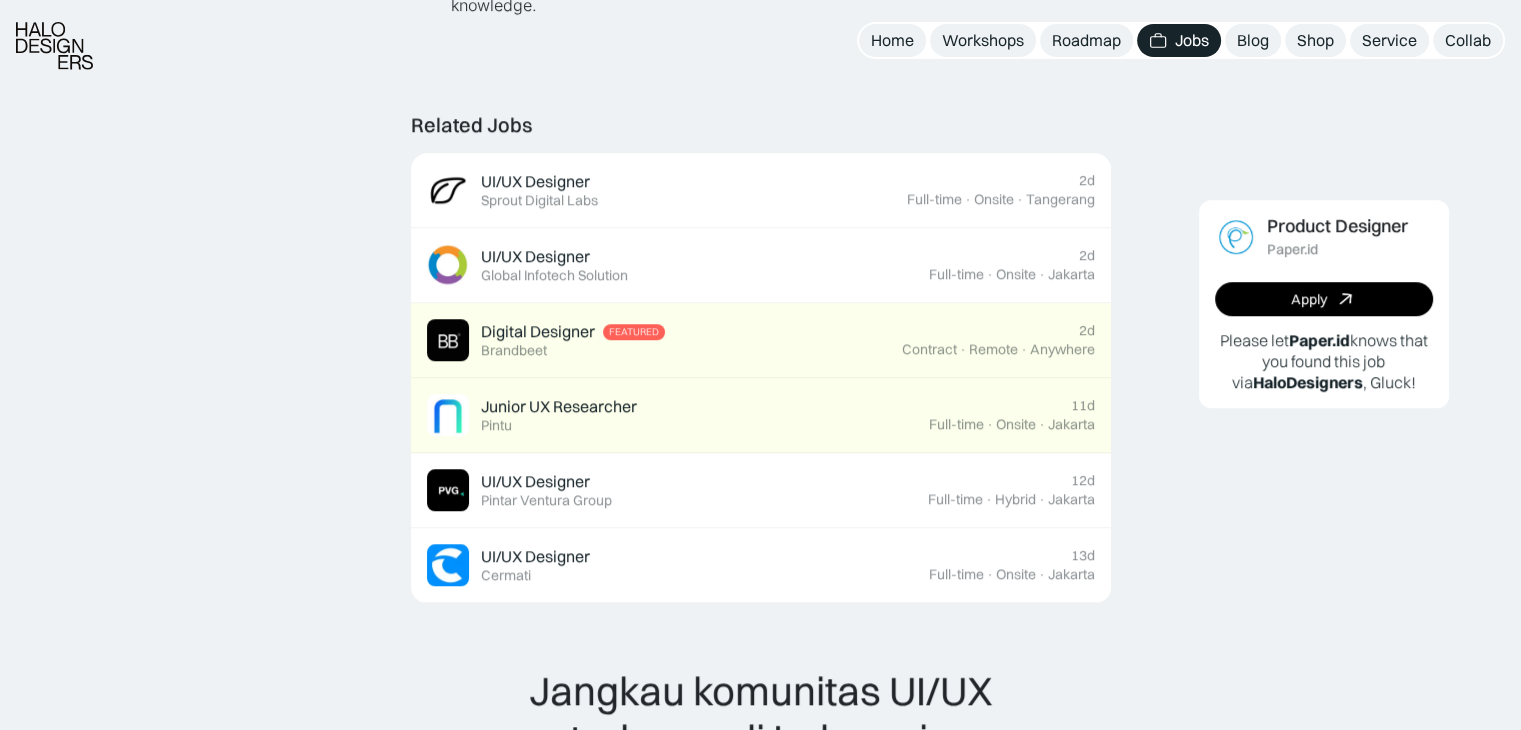 click at bounding box center (54, 46) 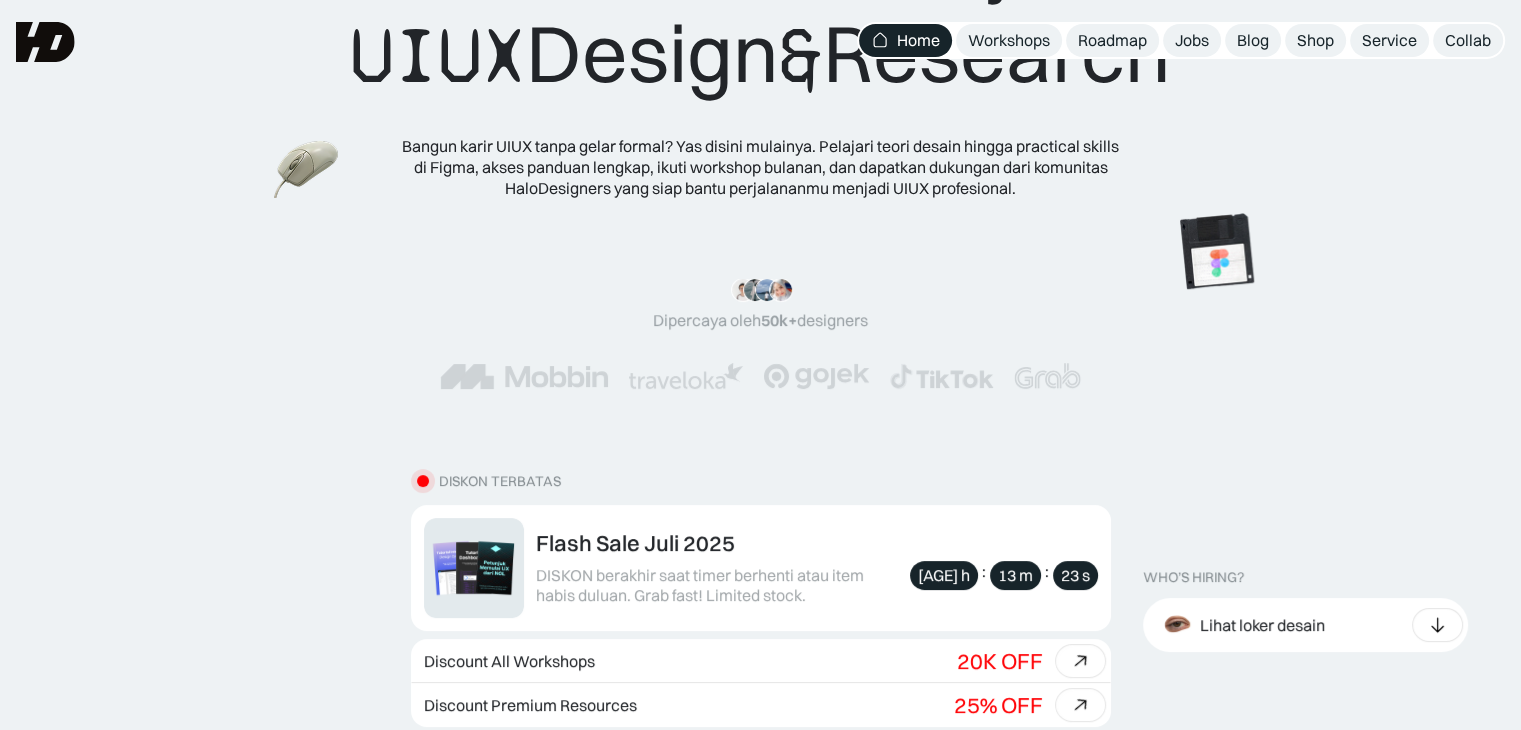 scroll, scrollTop: 0, scrollLeft: 0, axis: both 